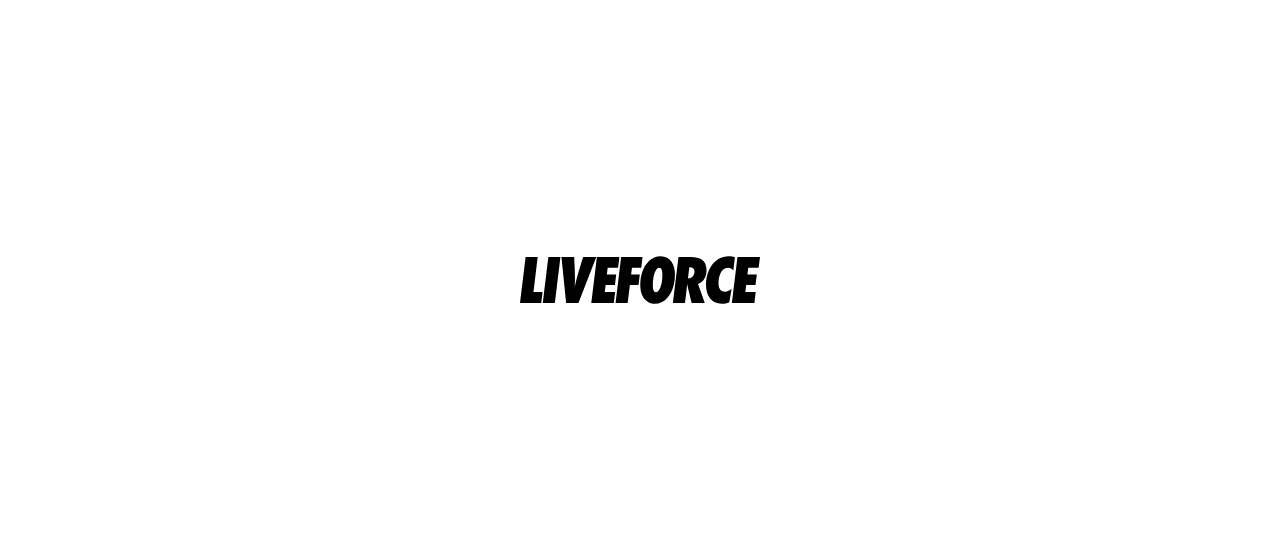 scroll, scrollTop: 0, scrollLeft: 0, axis: both 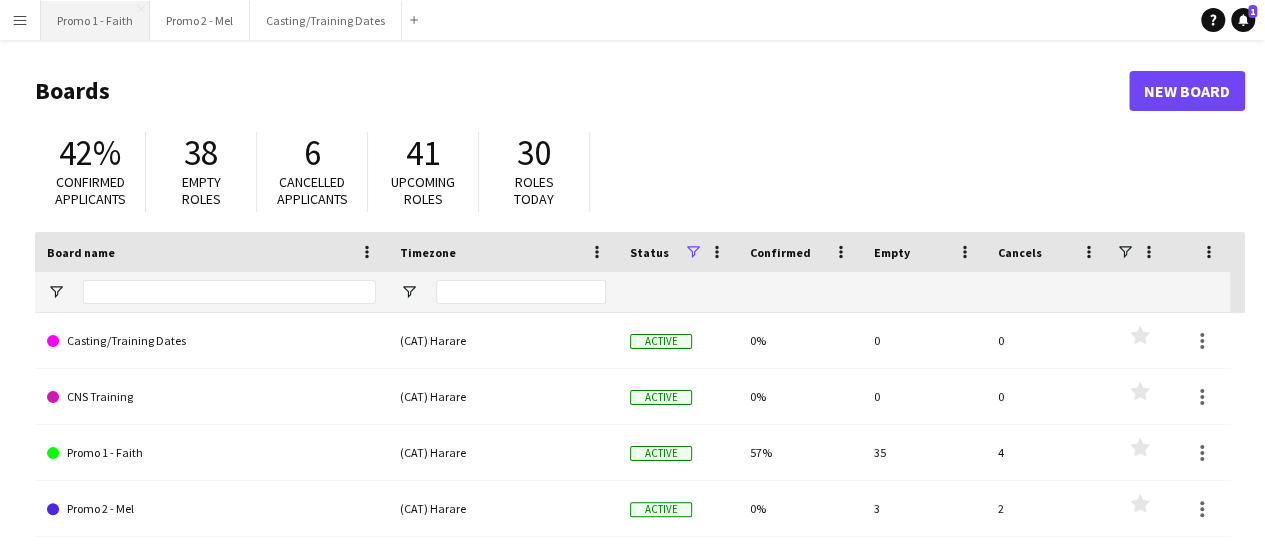 click on "Promo 1 - Faith
Close" at bounding box center (95, 20) 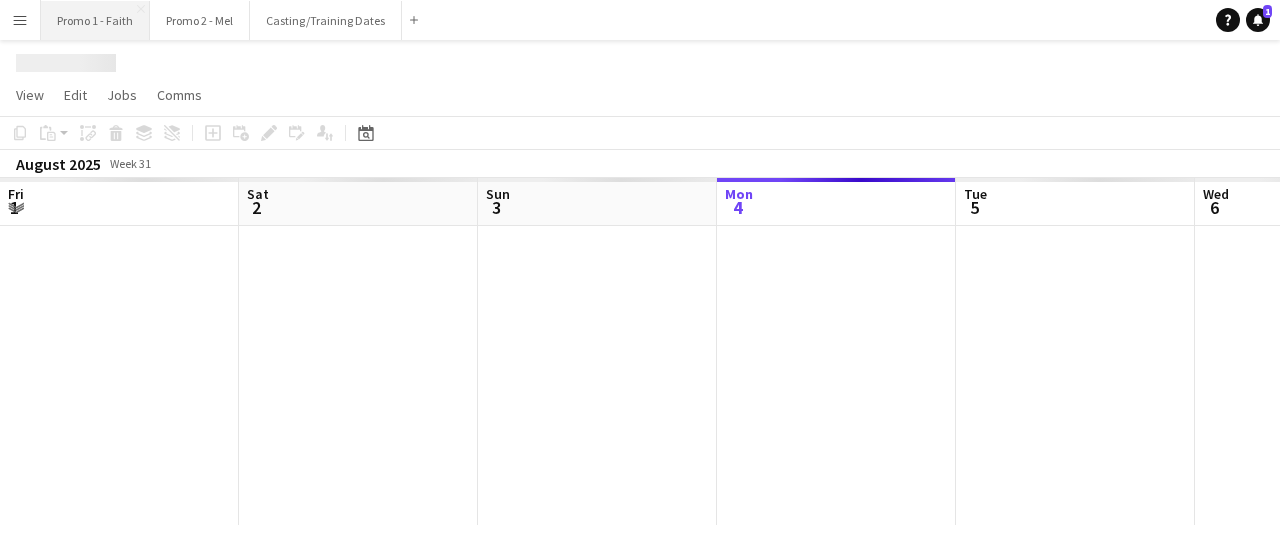 scroll, scrollTop: 0, scrollLeft: 478, axis: horizontal 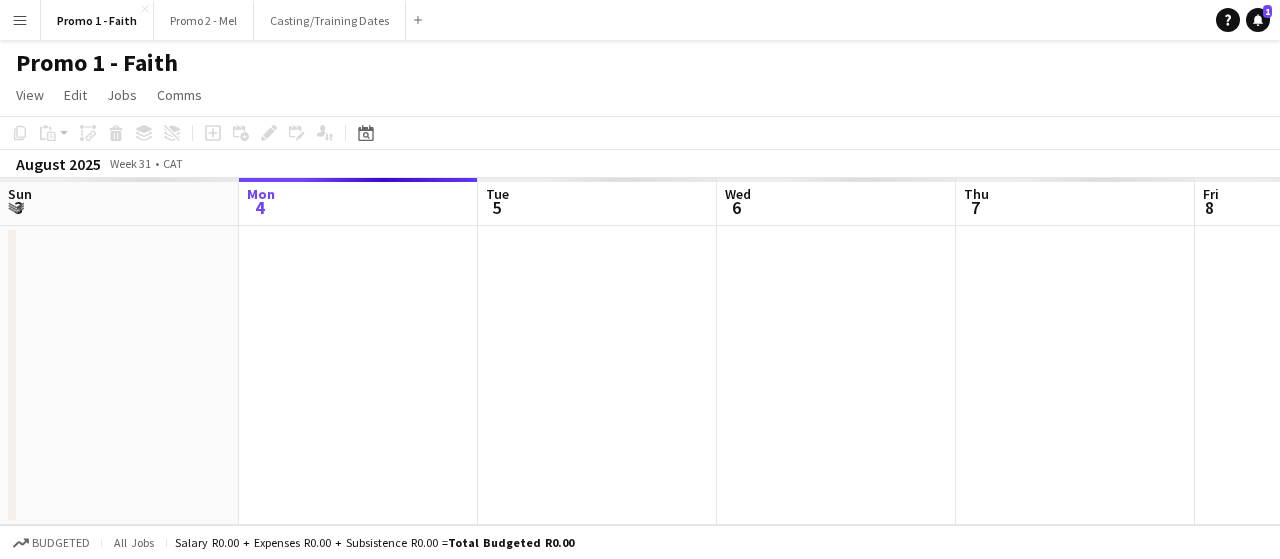 click on "Menu" at bounding box center [20, 20] 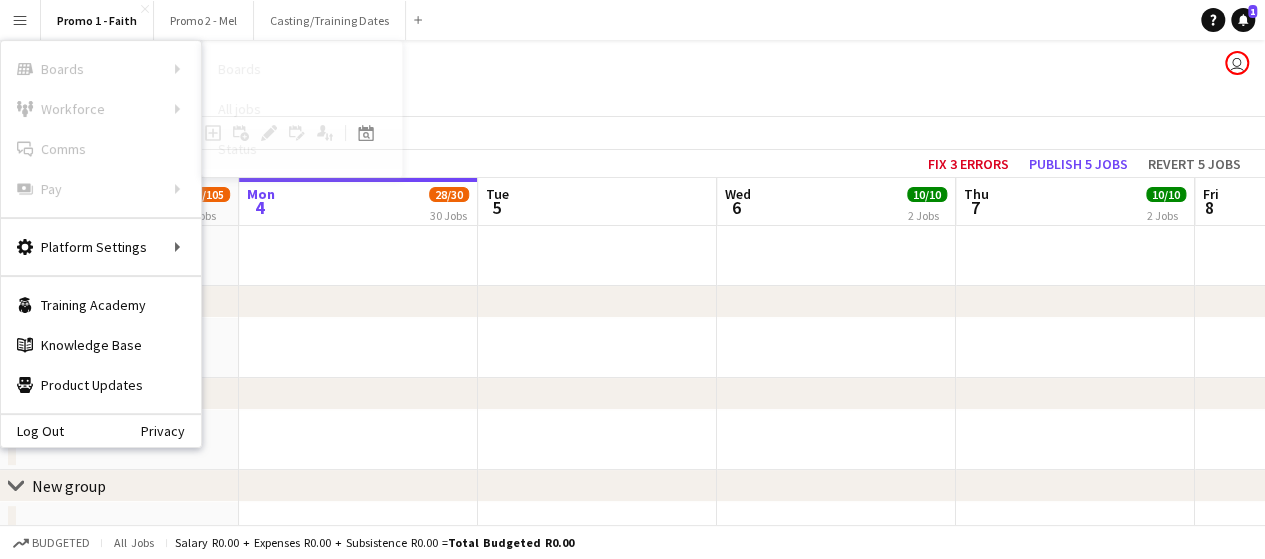 click on "Status" at bounding box center [302, 149] 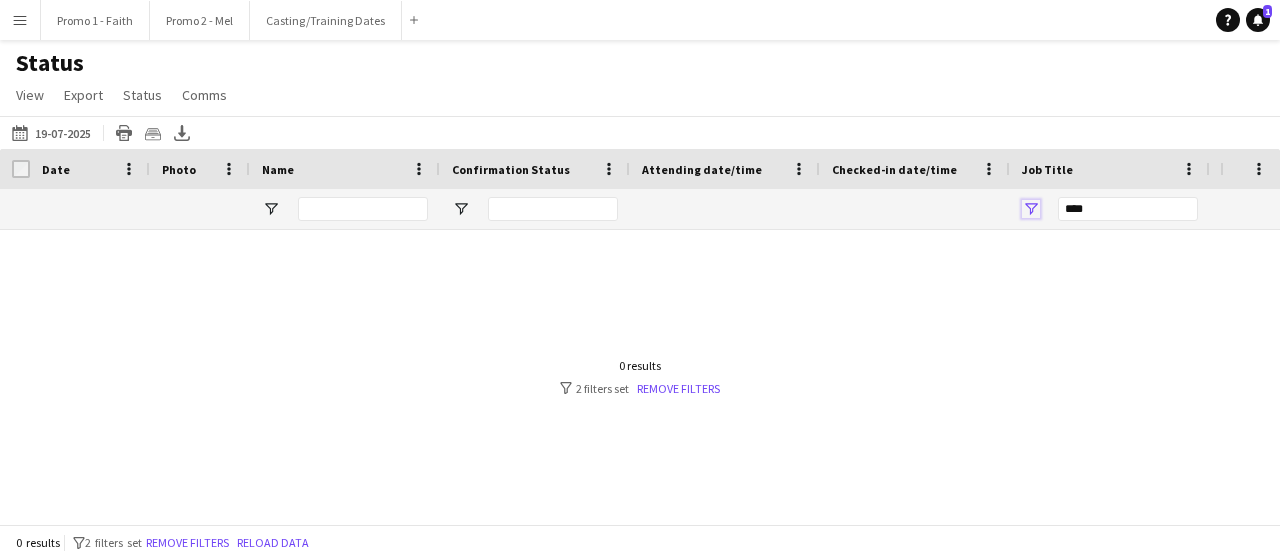 click at bounding box center (1031, 209) 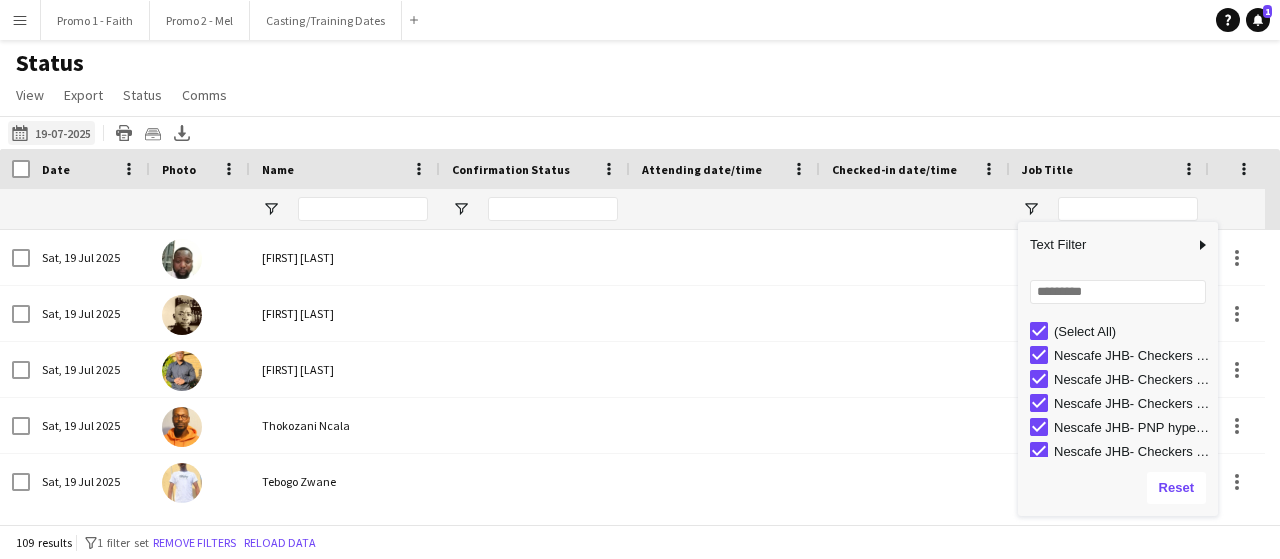 click on "04-08-2025 to 10-08-2025
19-07-2025" 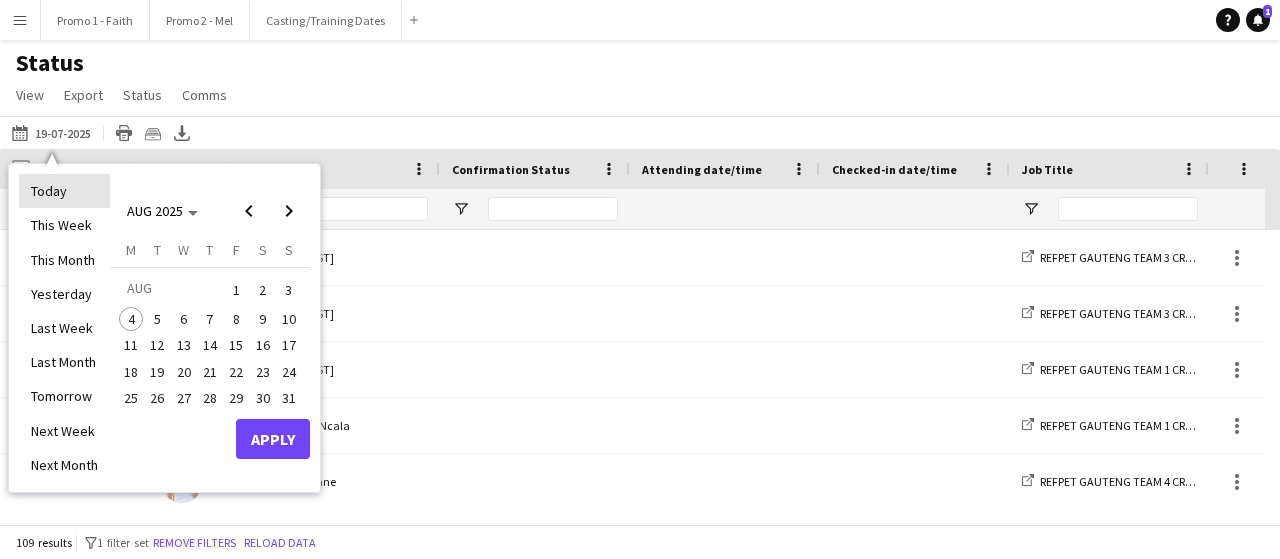 click on "Today" at bounding box center (64, 191) 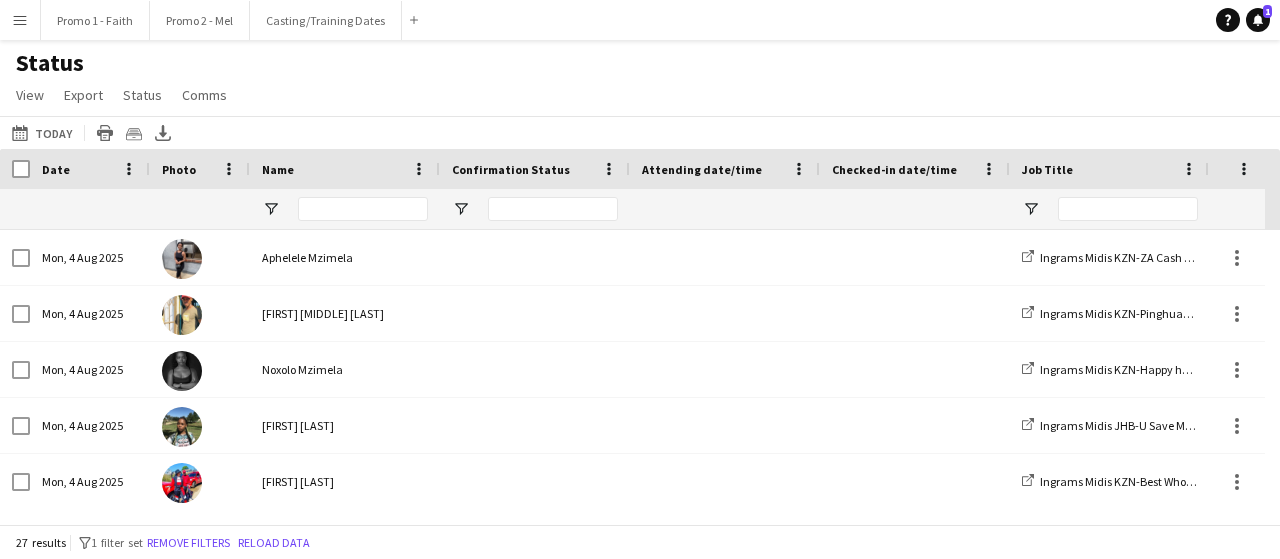 scroll, scrollTop: 500, scrollLeft: 0, axis: vertical 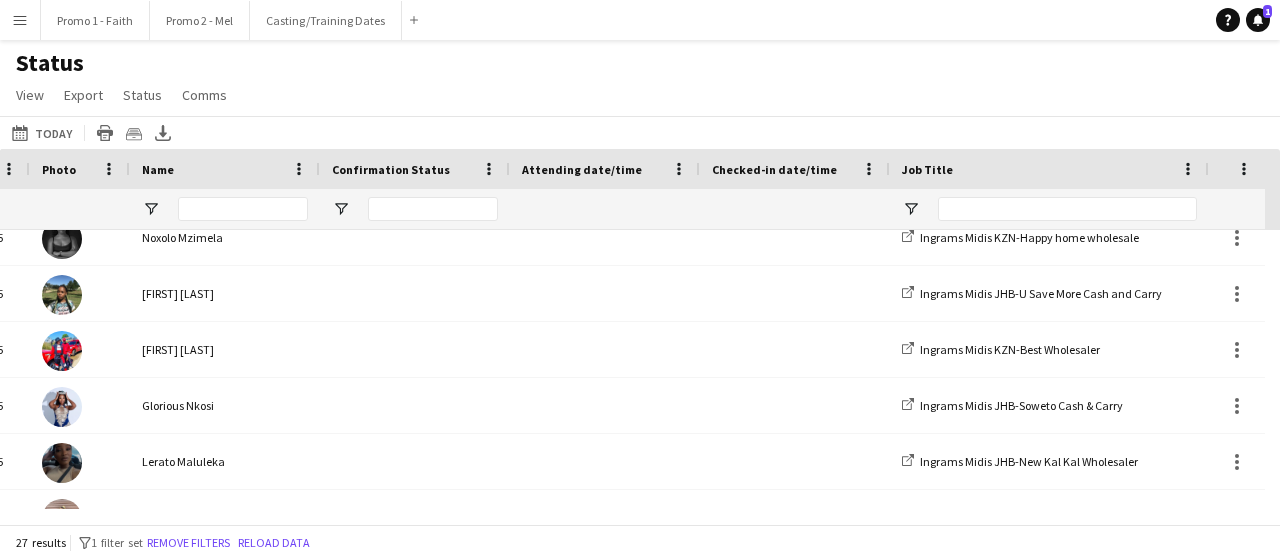 drag, startPoint x: 1087, startPoint y: 167, endPoint x: 1206, endPoint y: 173, distance: 119.15116 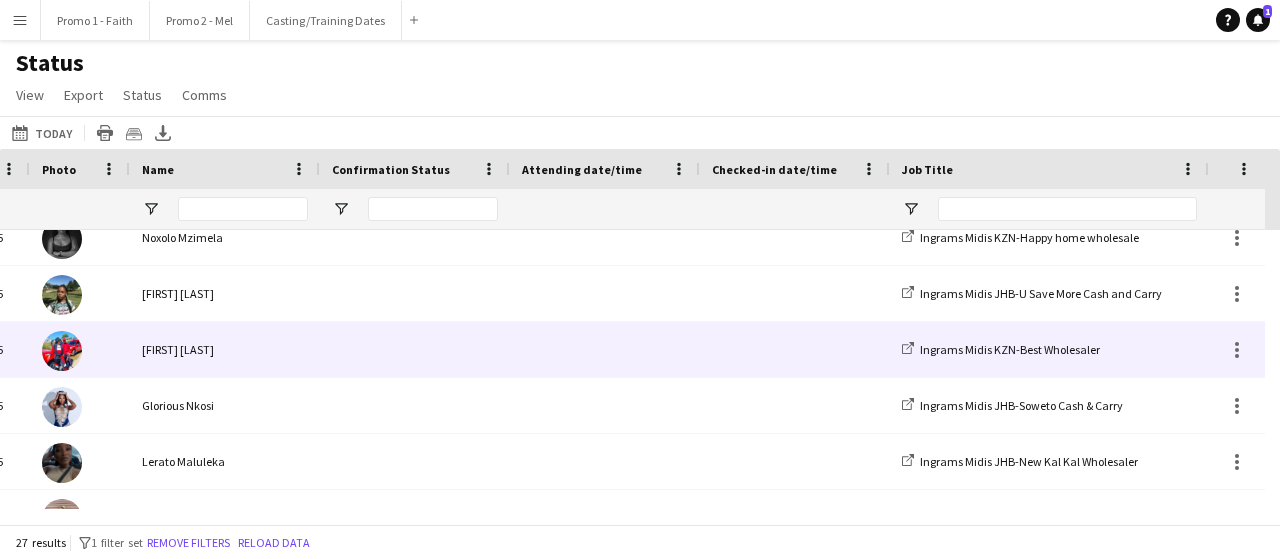 scroll, scrollTop: 33, scrollLeft: 0, axis: vertical 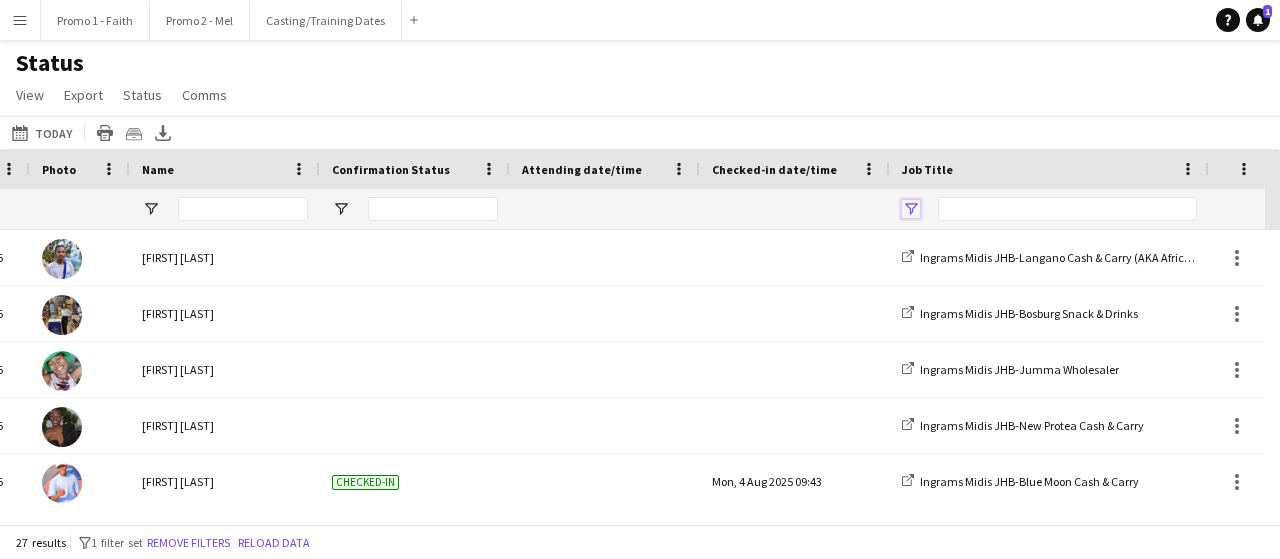 click at bounding box center (911, 209) 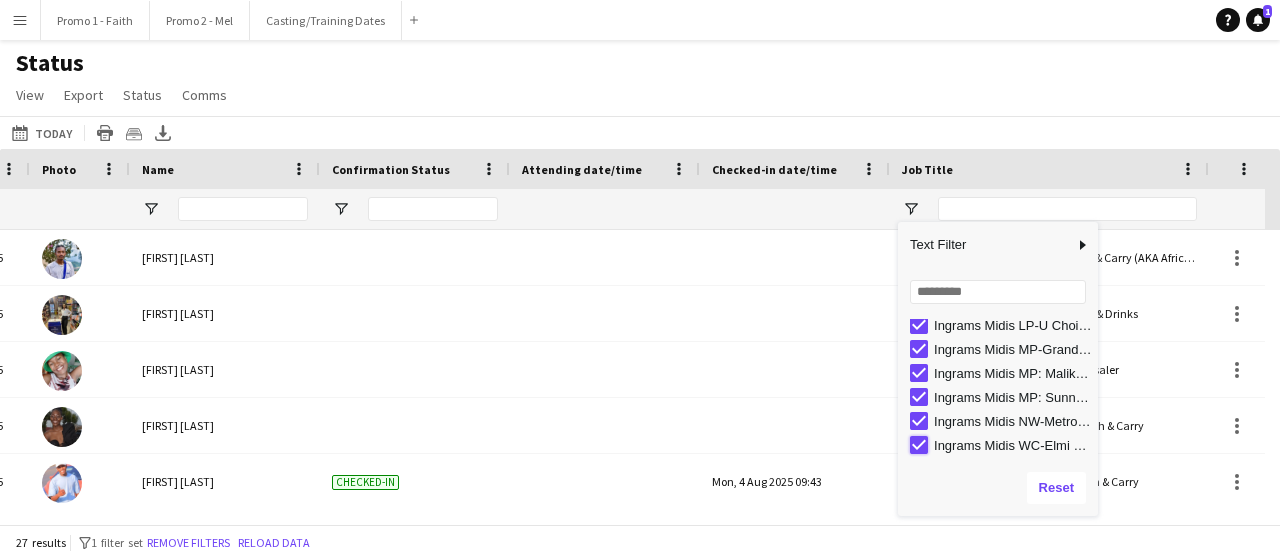 type on "**********" 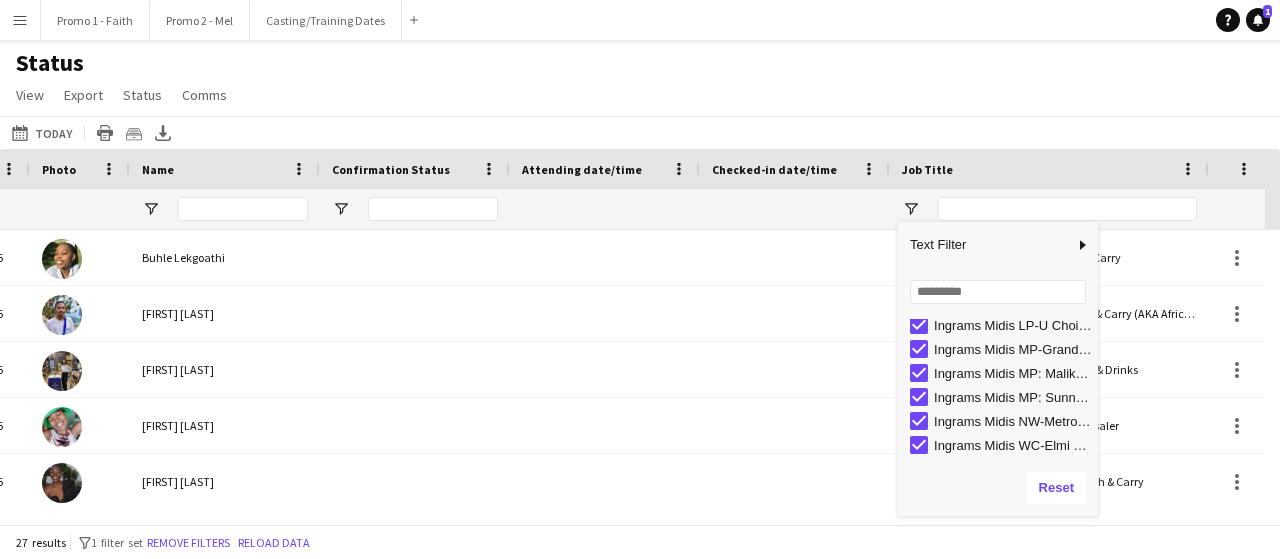 click on "Status   View   Views  Default view Checked in New view Update view Delete view Edit name Customise view Customise filters Reset Filters Reset View Reset All  Export  Export as XLSX Export as CSV Export as PDF Crew files as ZIP  Status  Confirm attendance Check-in Check-out Clear confirm attendance Clear check-in Clear check-out  Comms  Send notification Chat" 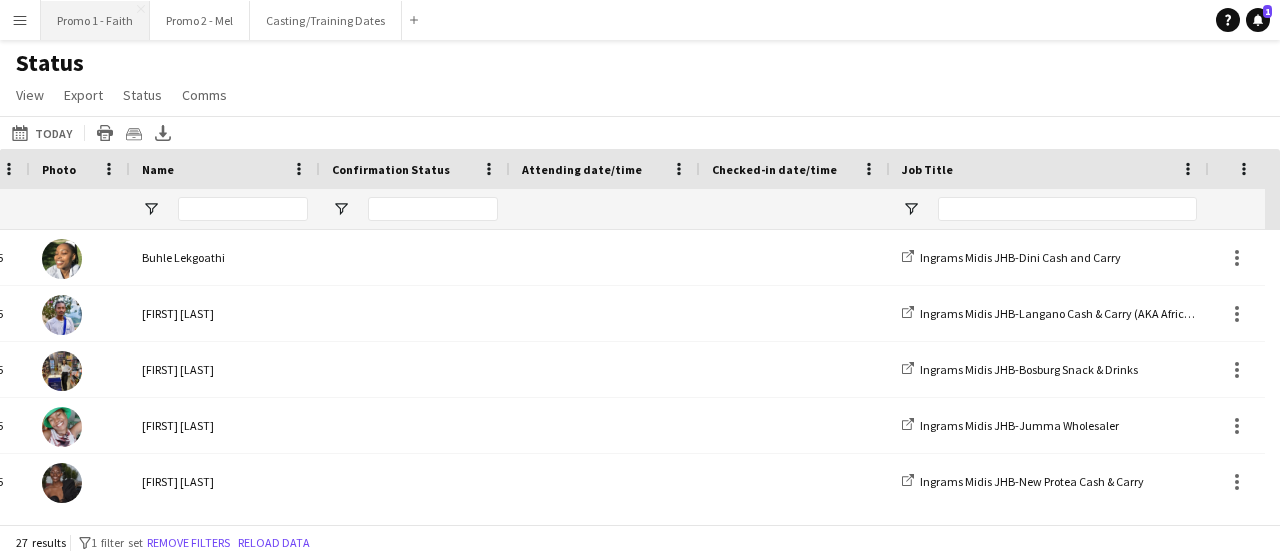 click on "Promo 1 - Faith
Close" at bounding box center [95, 20] 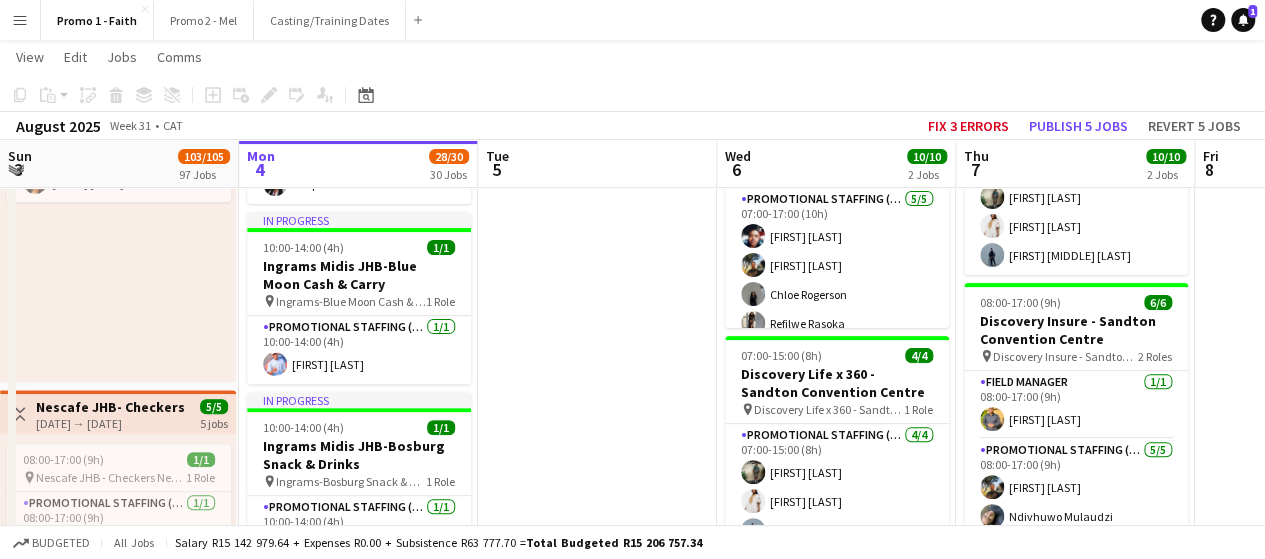 click on "Menu" at bounding box center [20, 20] 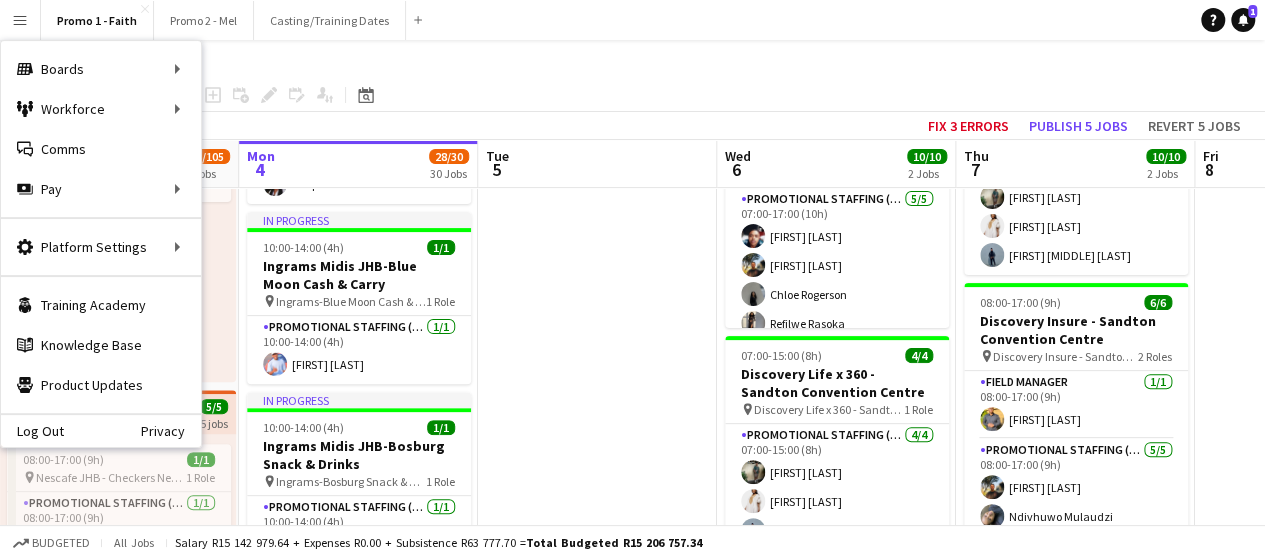 click at bounding box center (597, 12961) 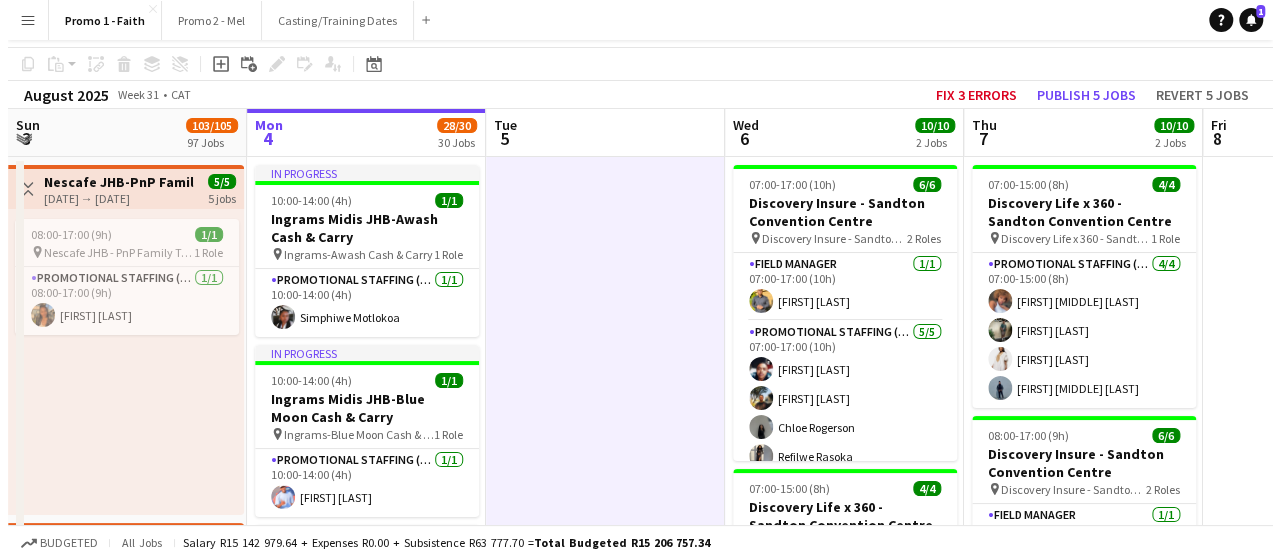 scroll, scrollTop: 0, scrollLeft: 0, axis: both 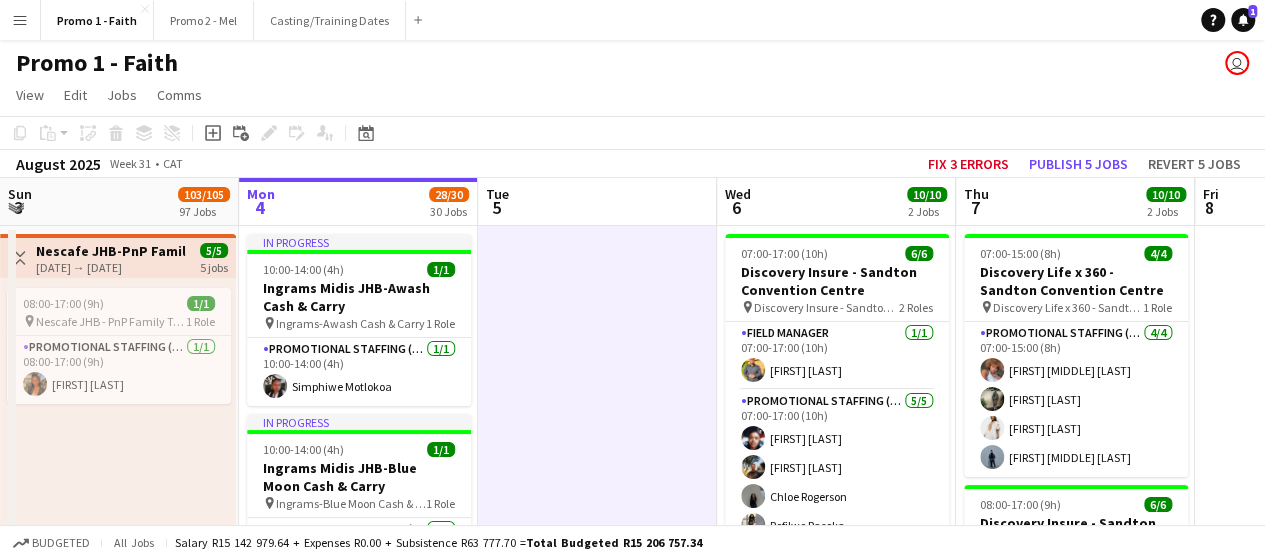 click on "Menu" at bounding box center [20, 20] 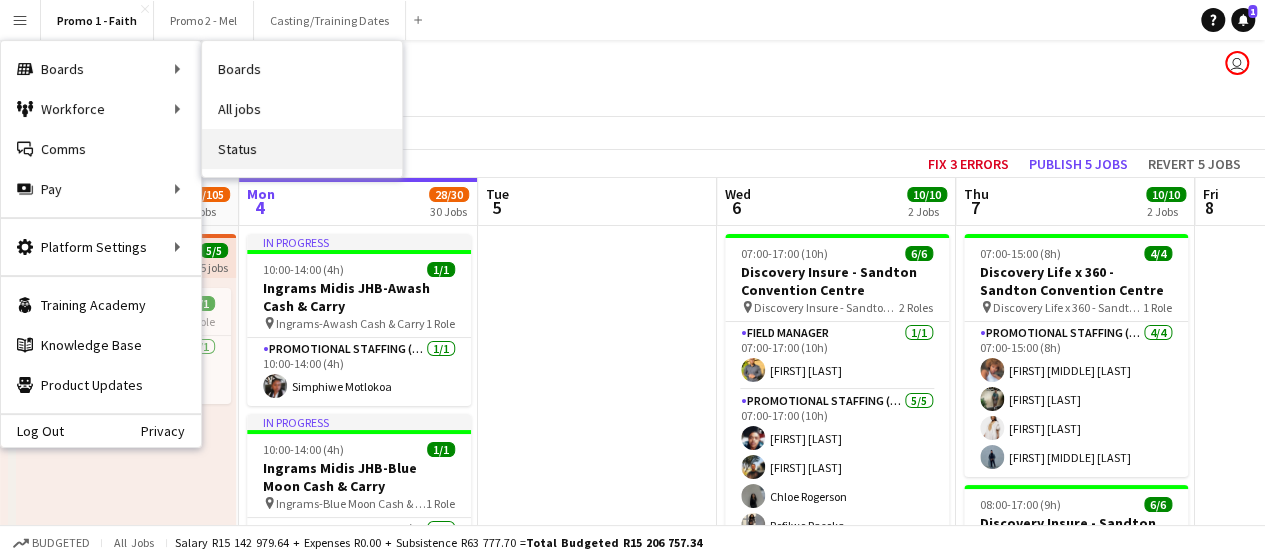 click on "Status" at bounding box center [302, 149] 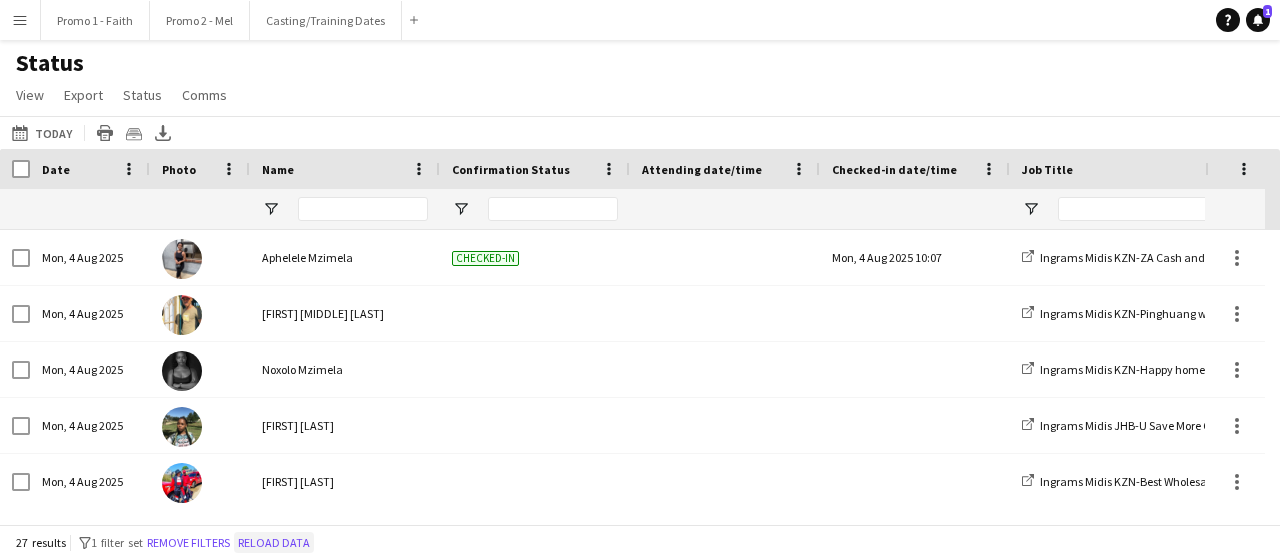 click on "Reload data" 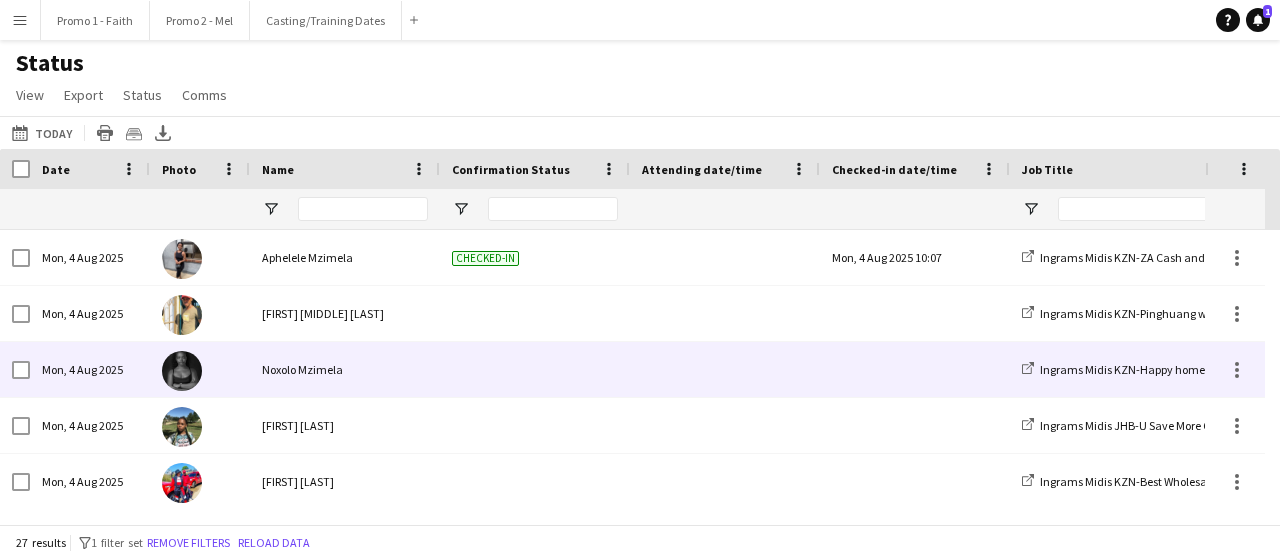 scroll, scrollTop: 106, scrollLeft: 0, axis: vertical 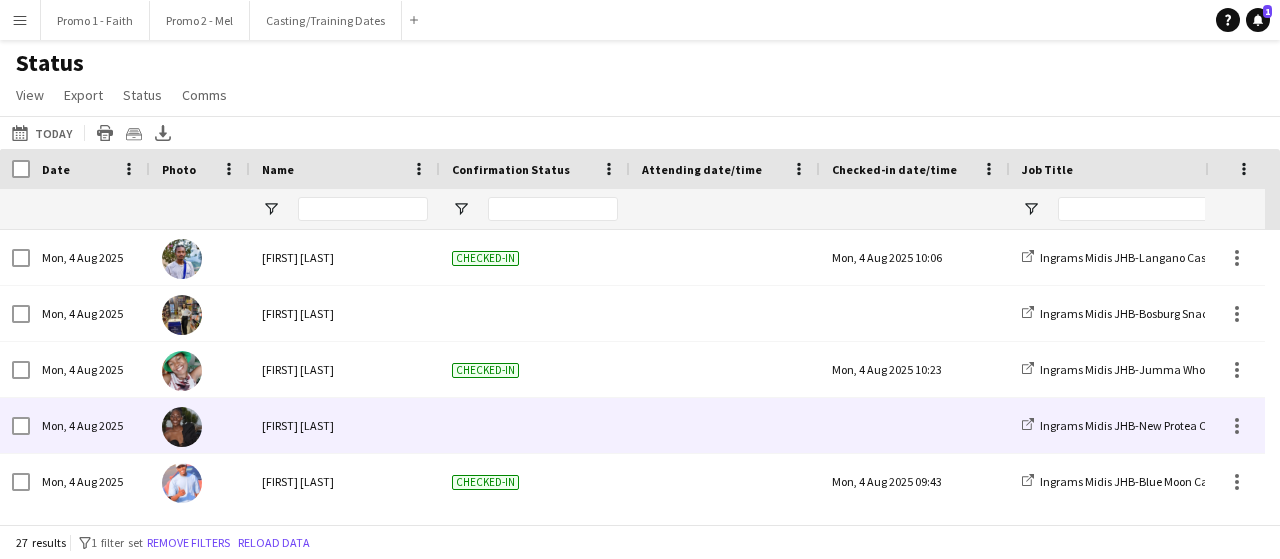 click on "Checked-in" at bounding box center [535, 481] 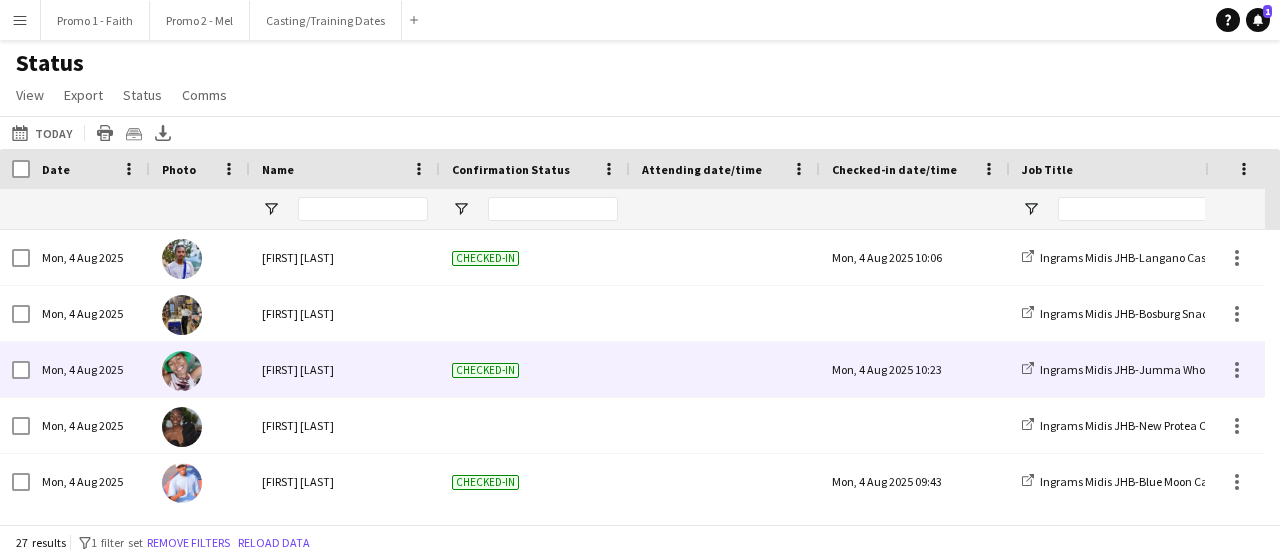click on "Checked-in" at bounding box center (485, 370) 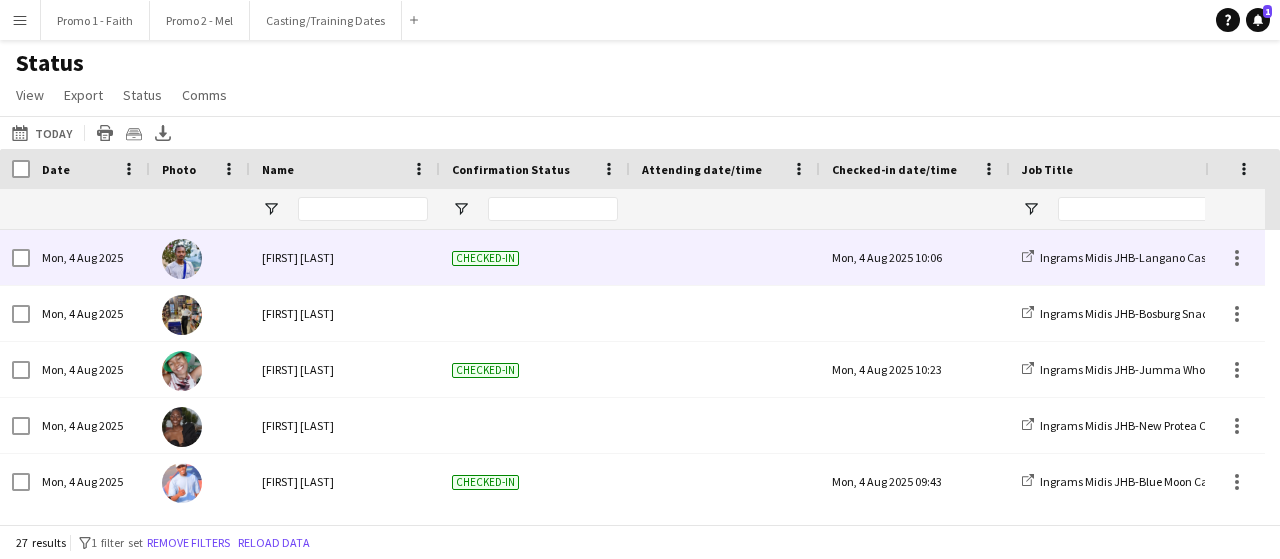 click on "Checked-in" at bounding box center (485, 258) 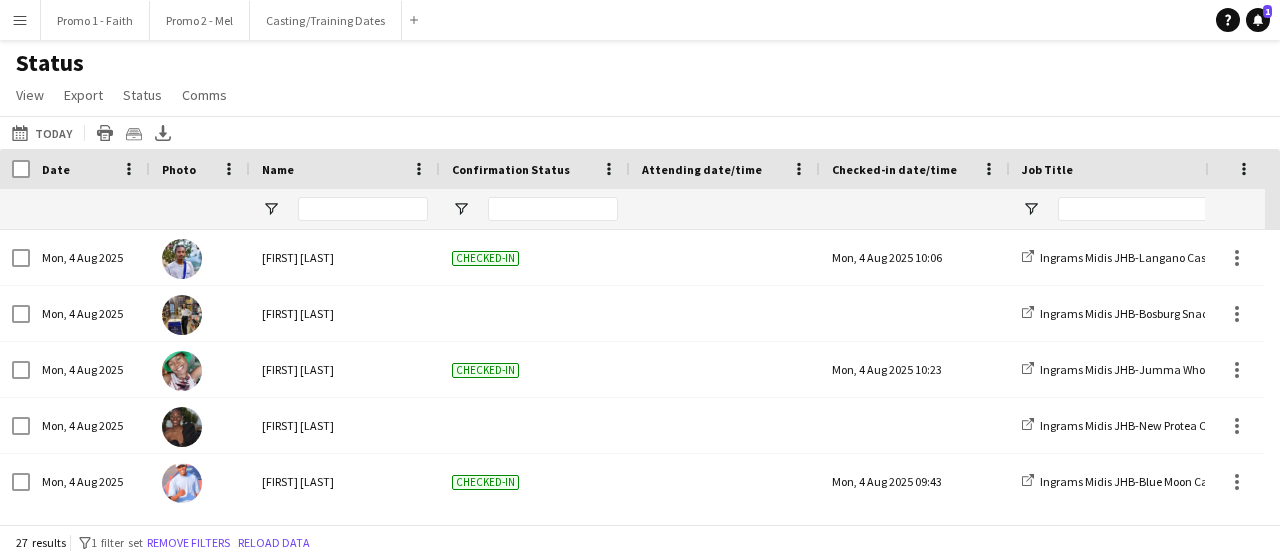 scroll, scrollTop: 1132, scrollLeft: 0, axis: vertical 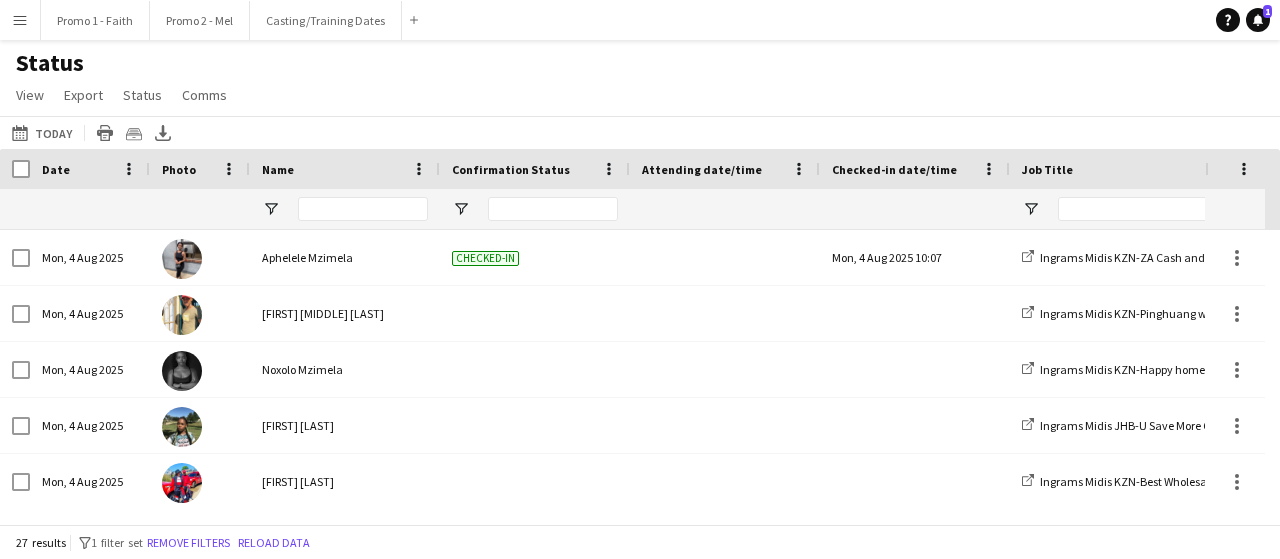 drag, startPoint x: 0, startPoint y: 73, endPoint x: 0, endPoint y: 224, distance: 151 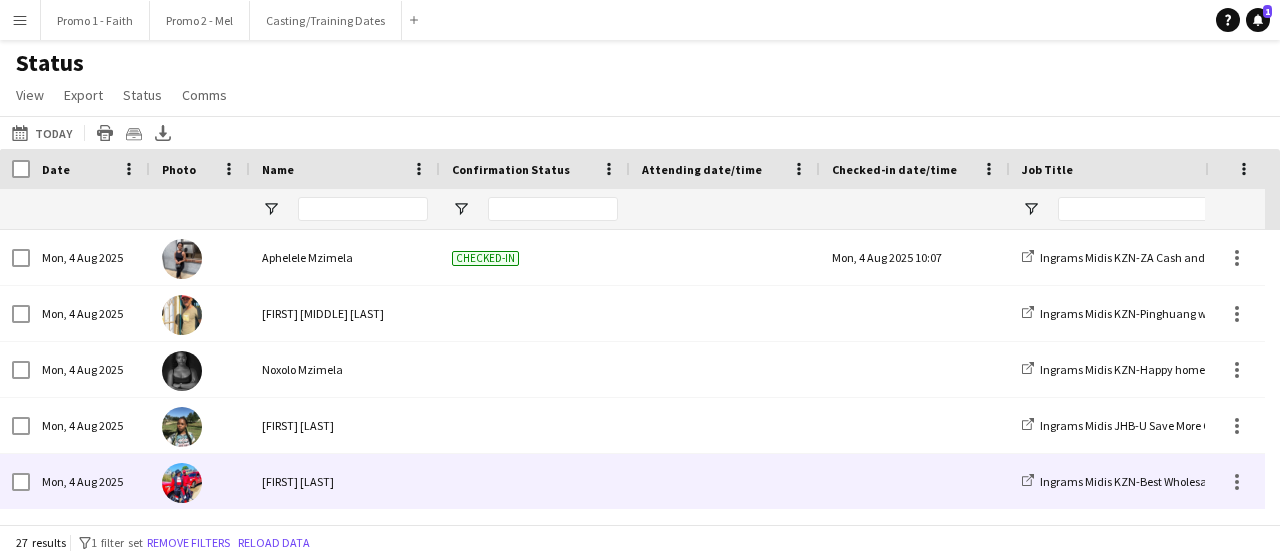 scroll, scrollTop: 100, scrollLeft: 0, axis: vertical 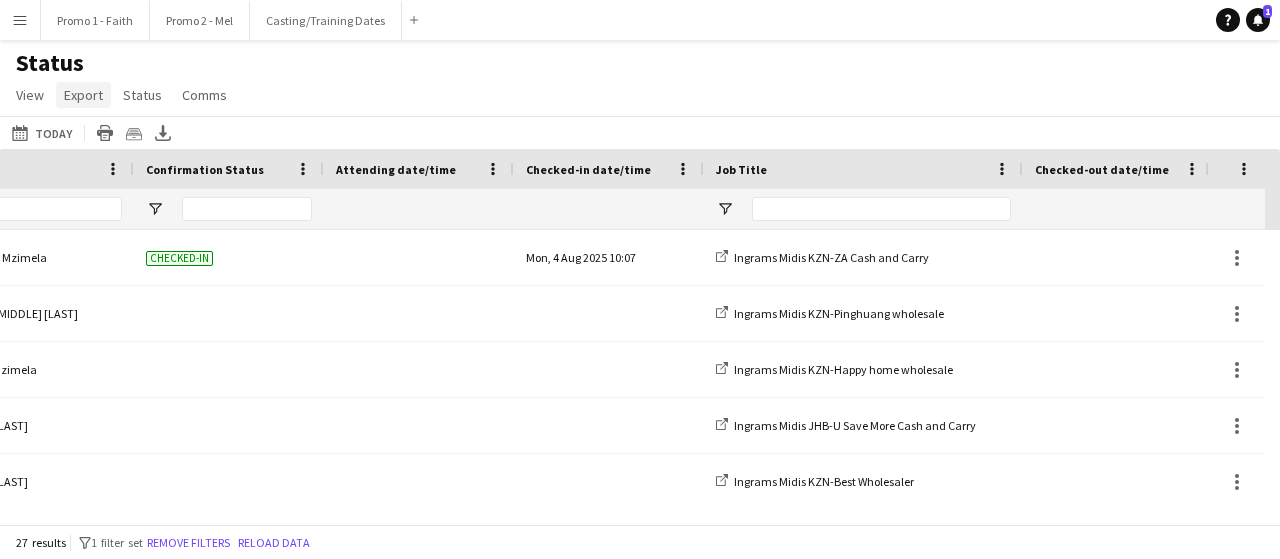 click on "Export" 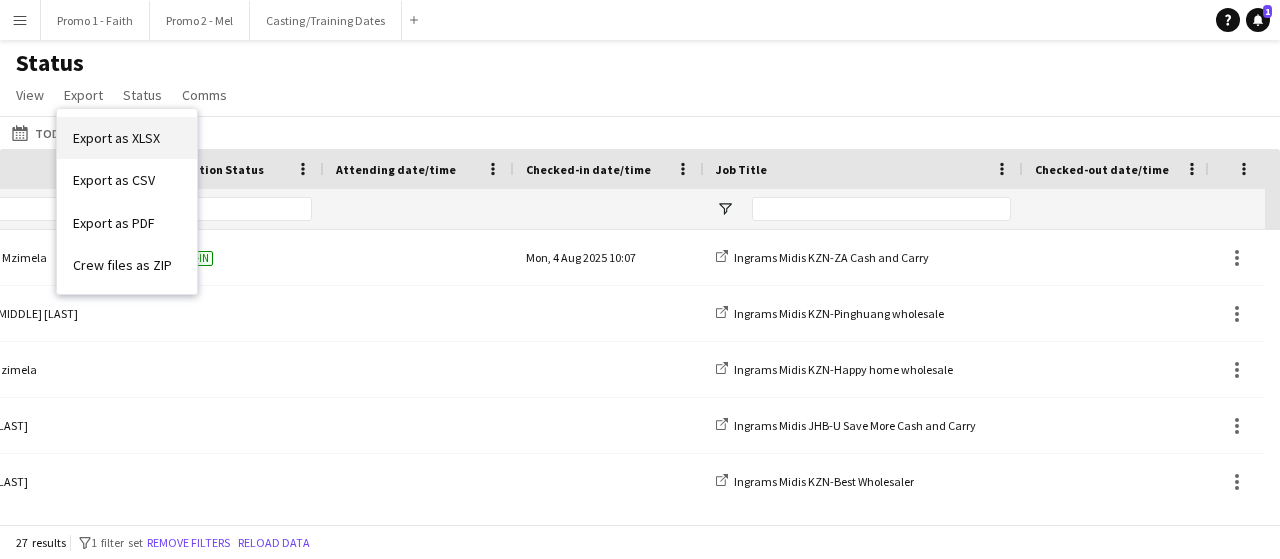click on "Export as XLSX" at bounding box center [116, 138] 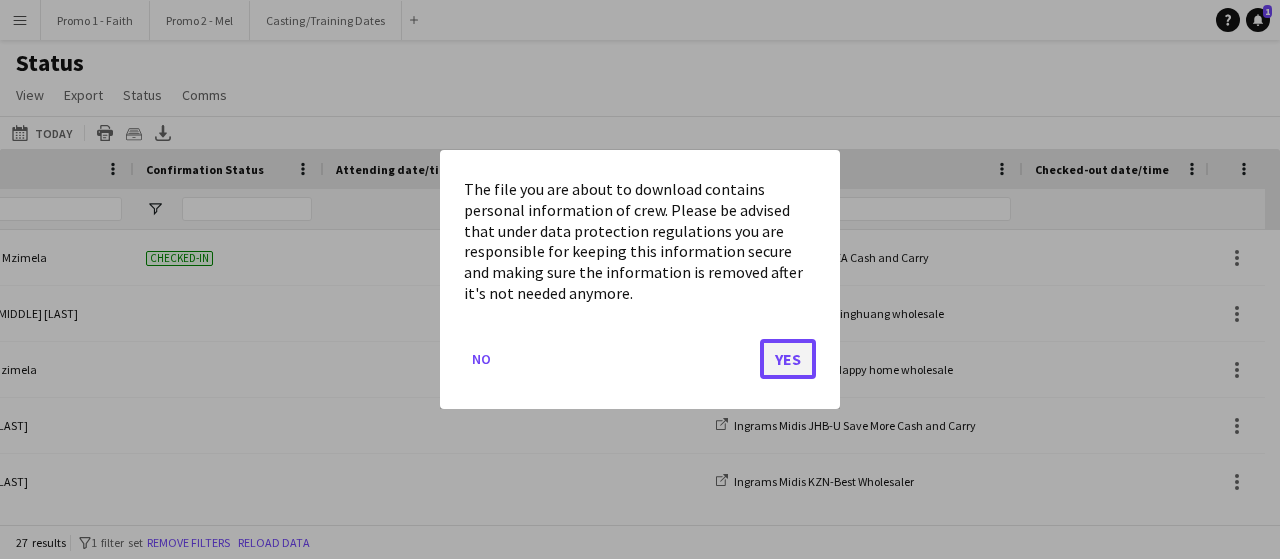 click on "Yes" 